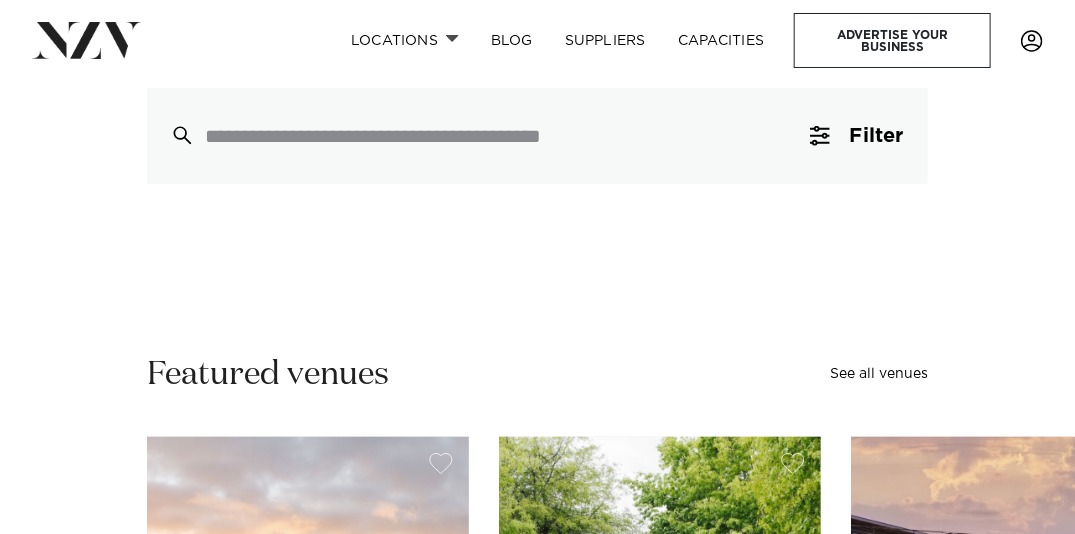 scroll, scrollTop: 166, scrollLeft: 0, axis: vertical 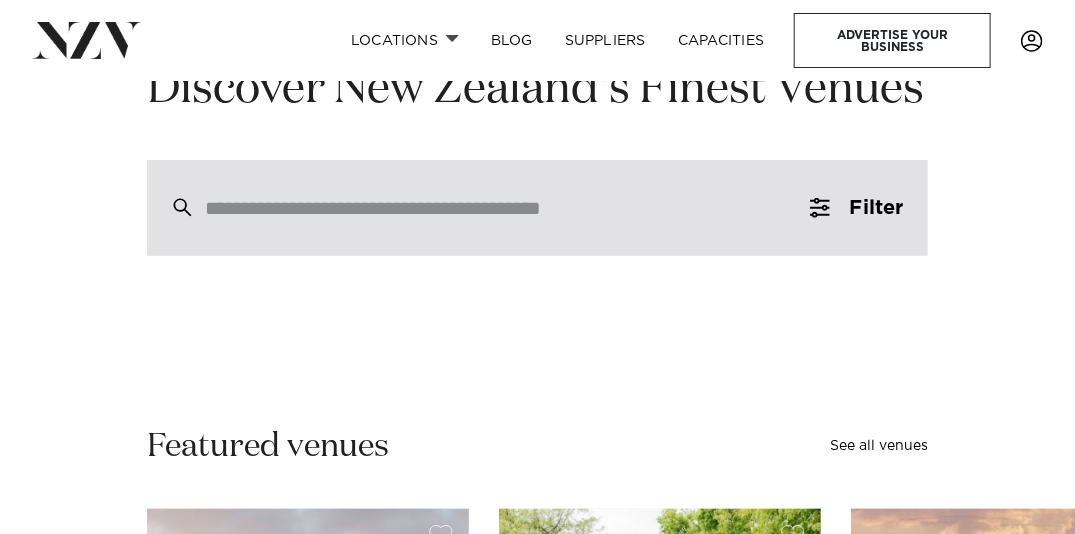 click at bounding box center [495, 208] 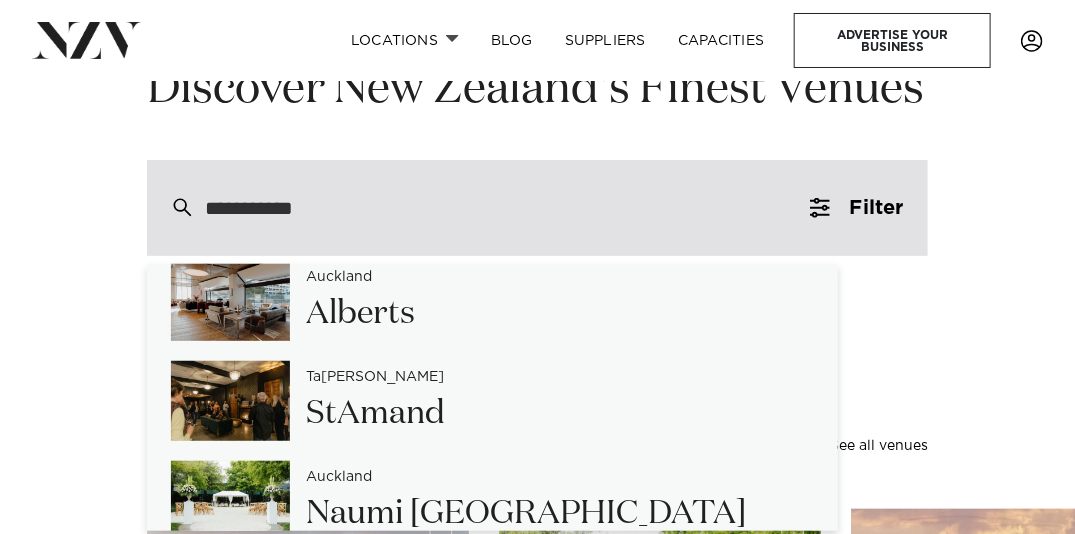 scroll, scrollTop: 0, scrollLeft: 0, axis: both 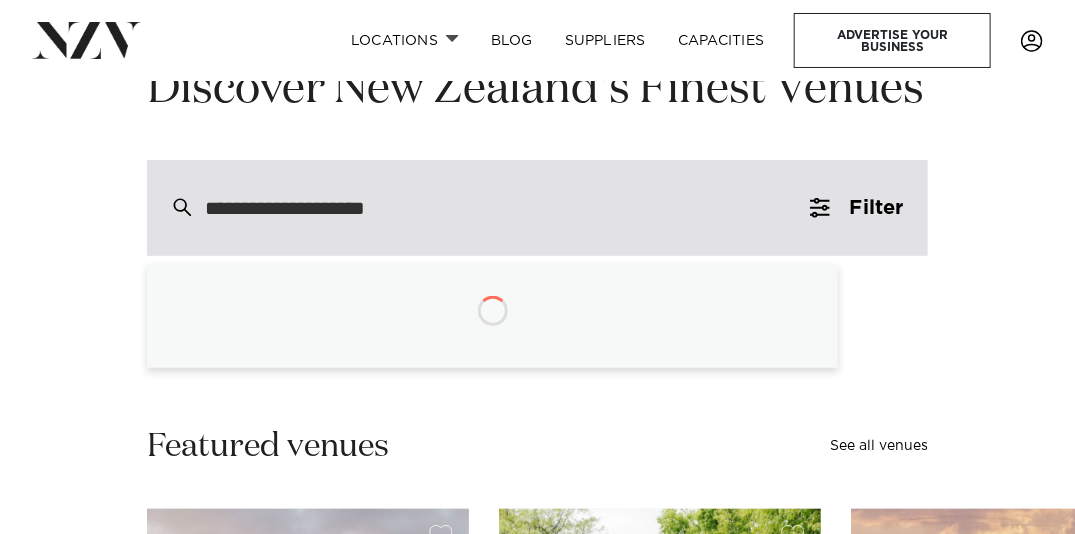 type on "**********" 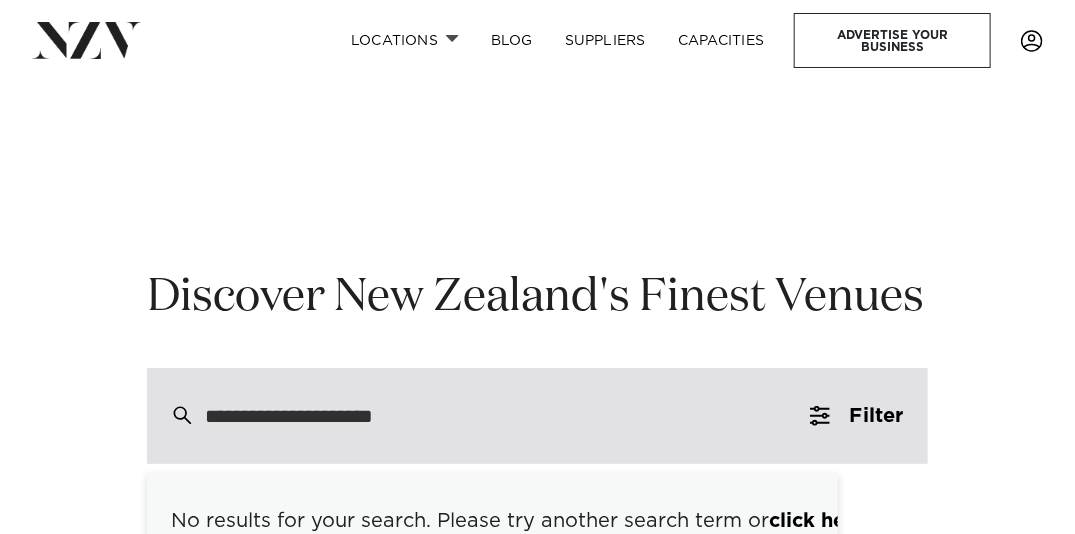 scroll, scrollTop: 13, scrollLeft: 0, axis: vertical 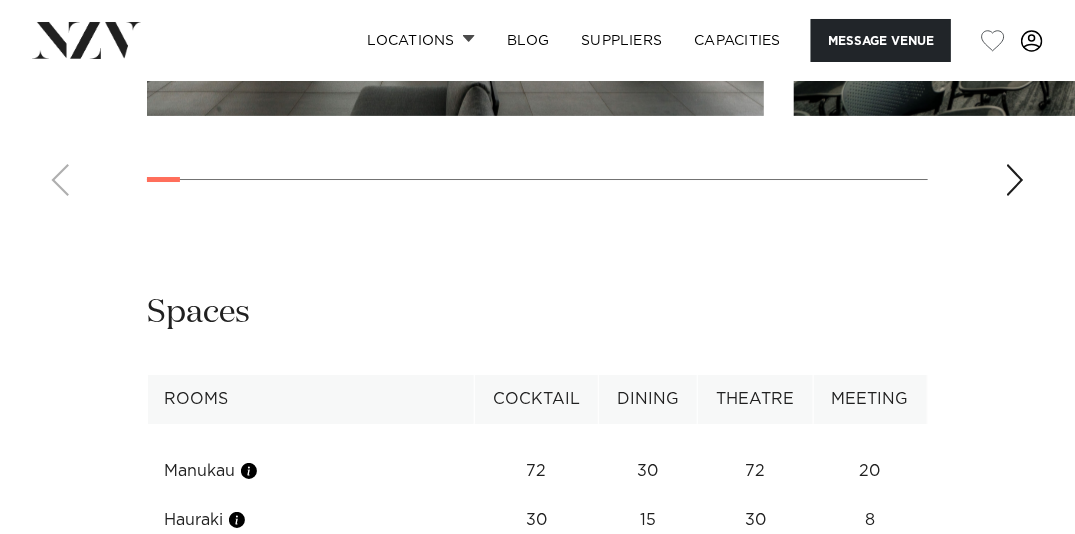 click at bounding box center [1102, -111] 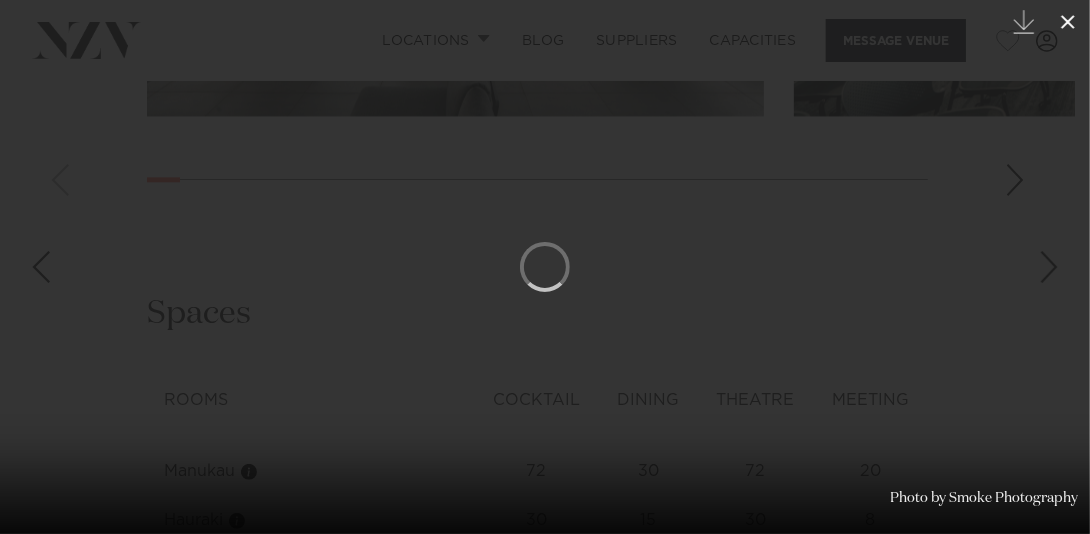 click 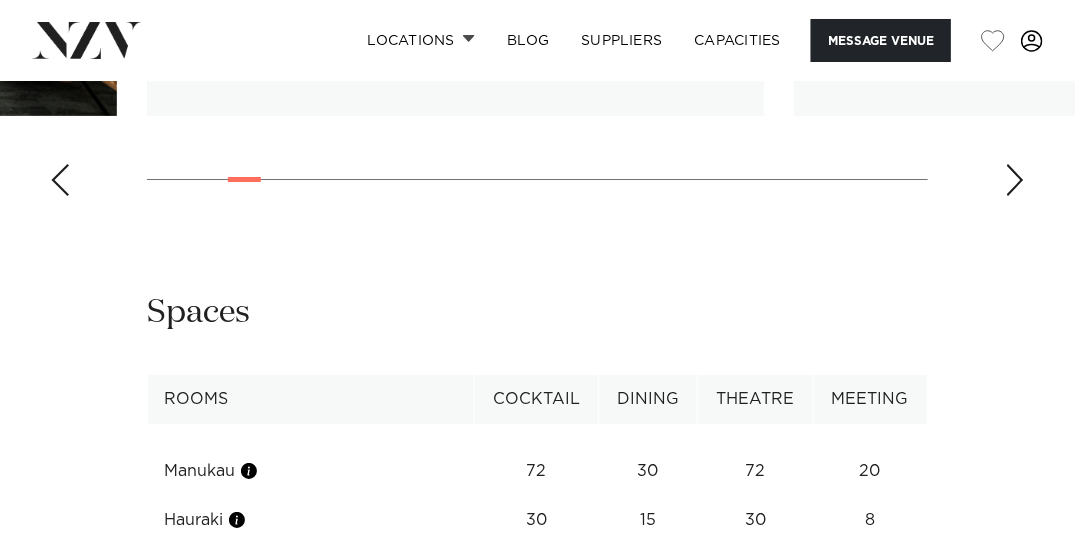 scroll, scrollTop: 0, scrollLeft: 0, axis: both 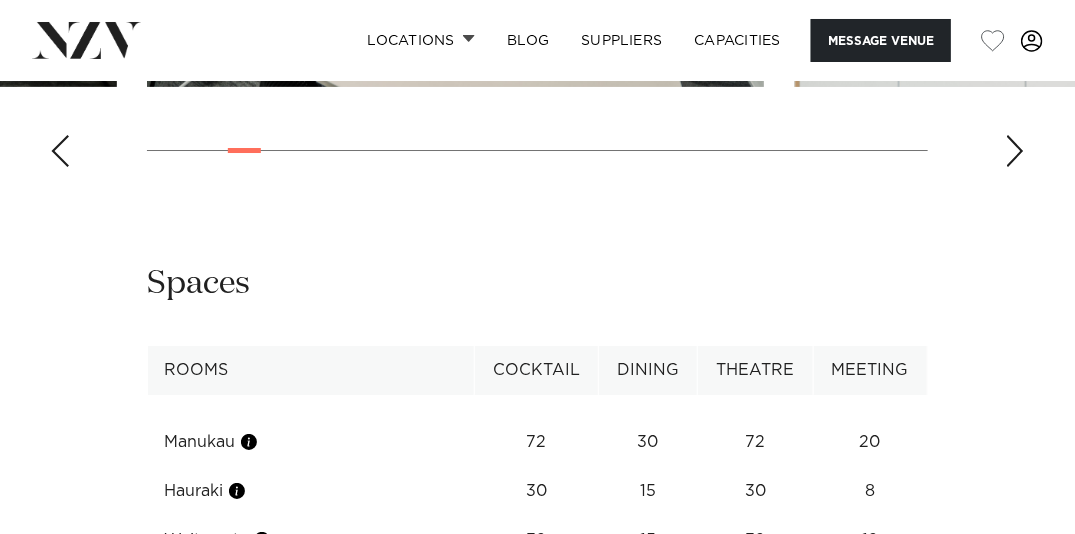 click at bounding box center [1015, 151] 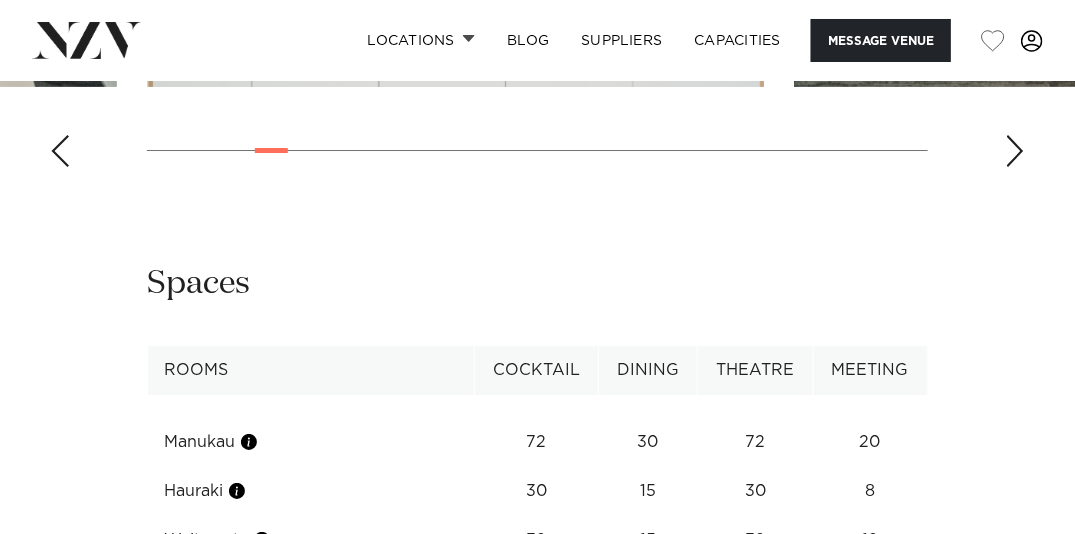 click at bounding box center (1015, 151) 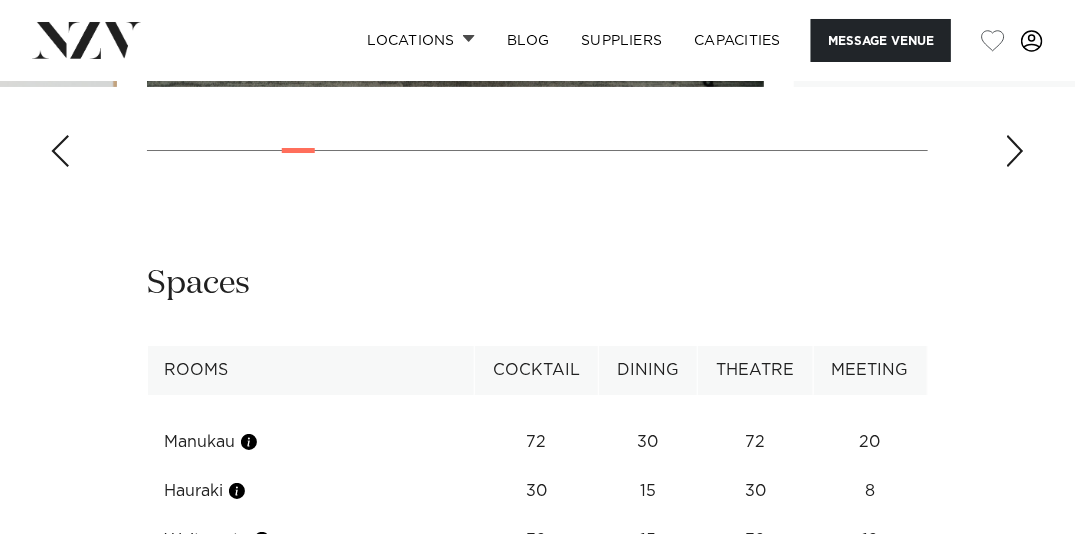click at bounding box center [1015, 151] 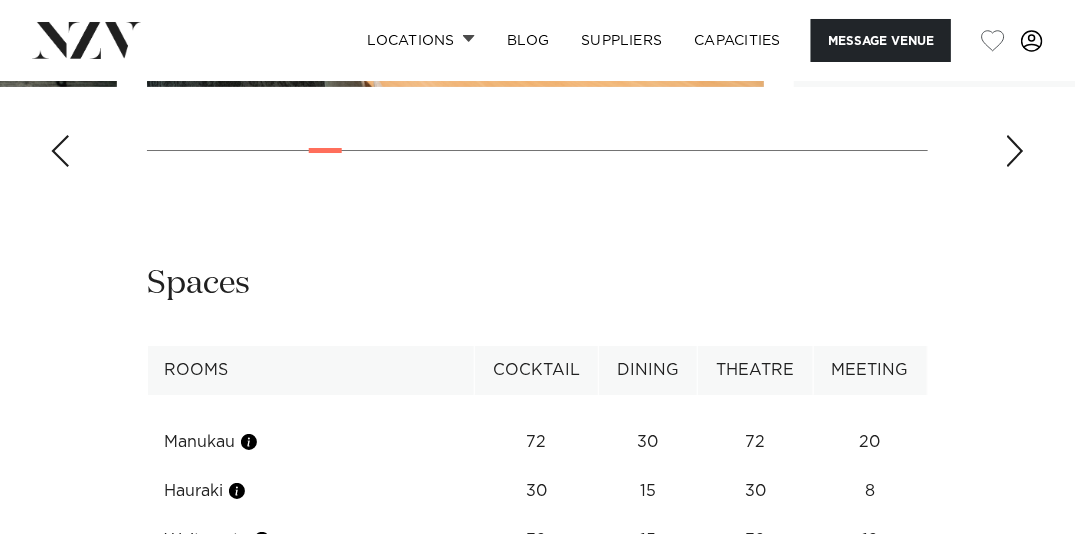 click at bounding box center (1015, 151) 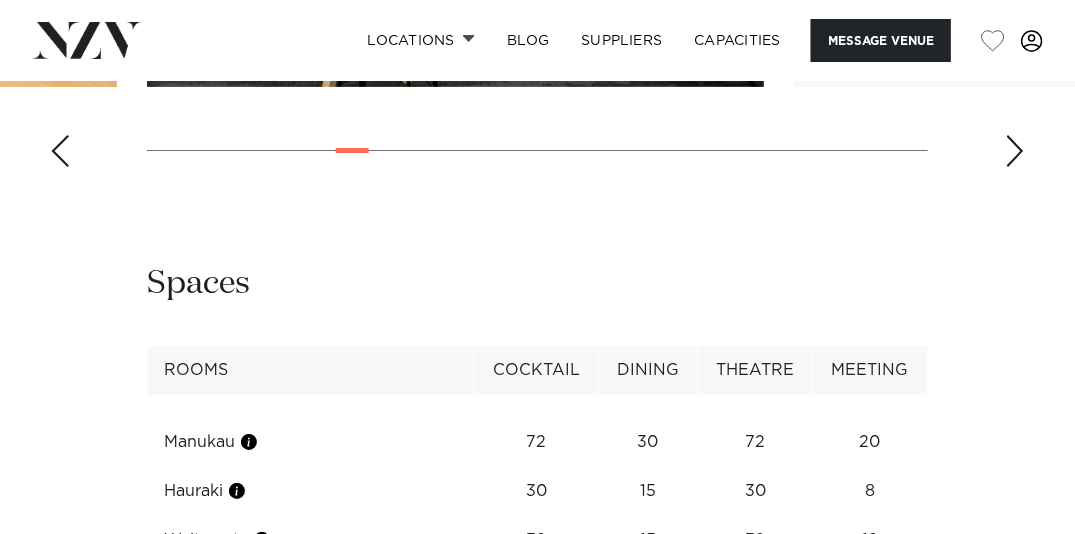 click at bounding box center (1015, 151) 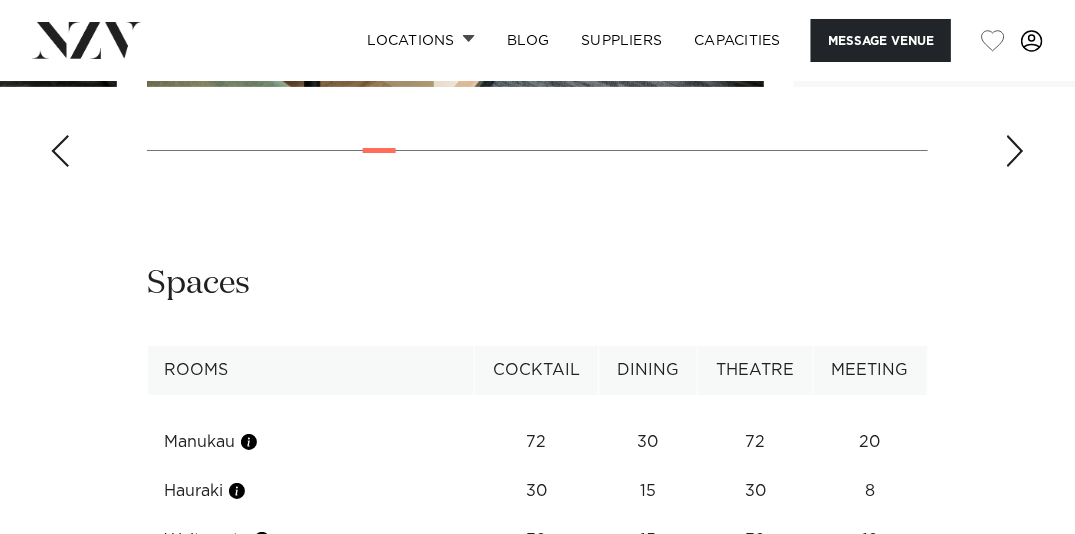click at bounding box center (1015, 151) 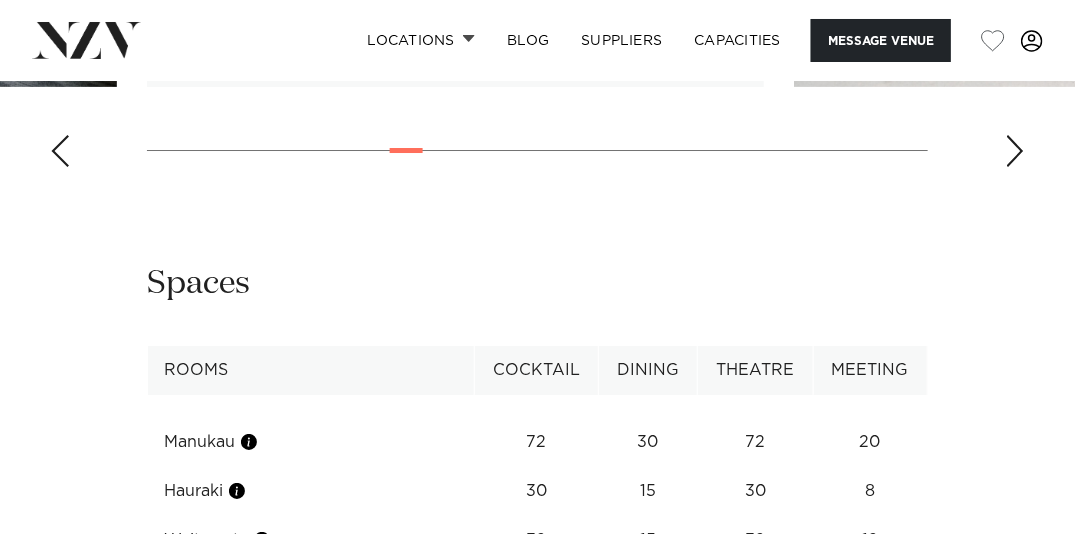 click at bounding box center [1015, 151] 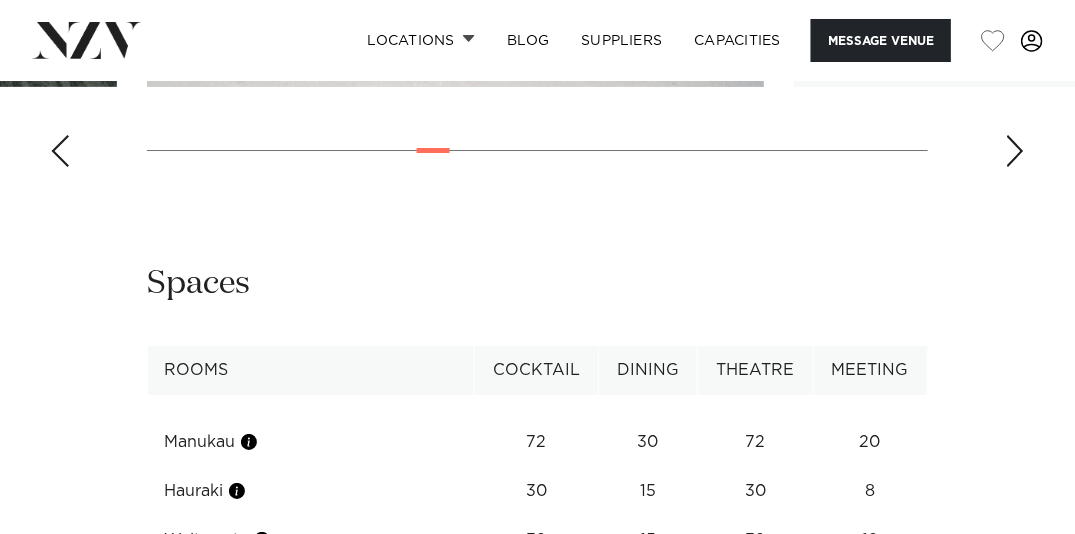 click at bounding box center [1015, 151] 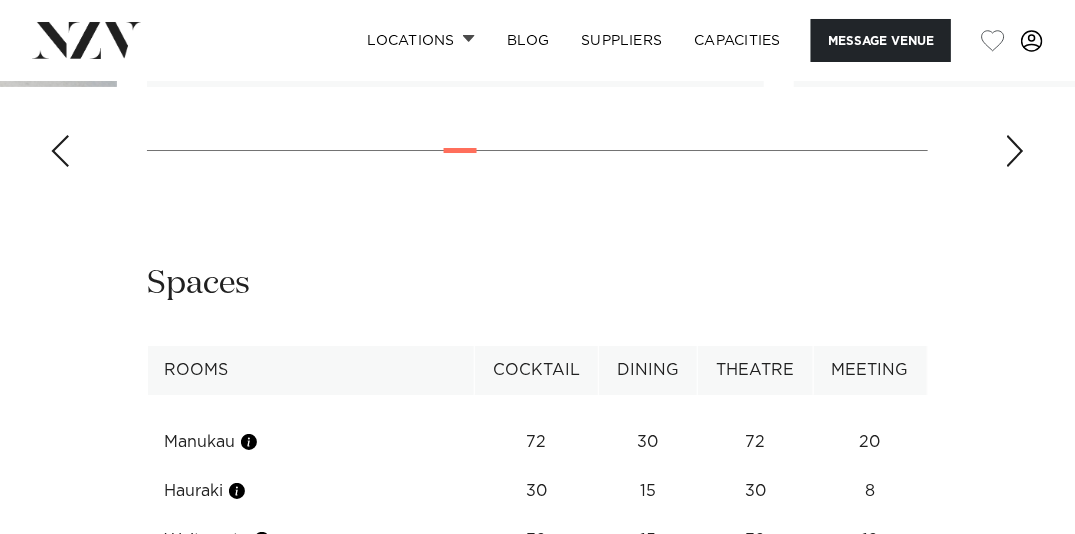 click at bounding box center [1015, 151] 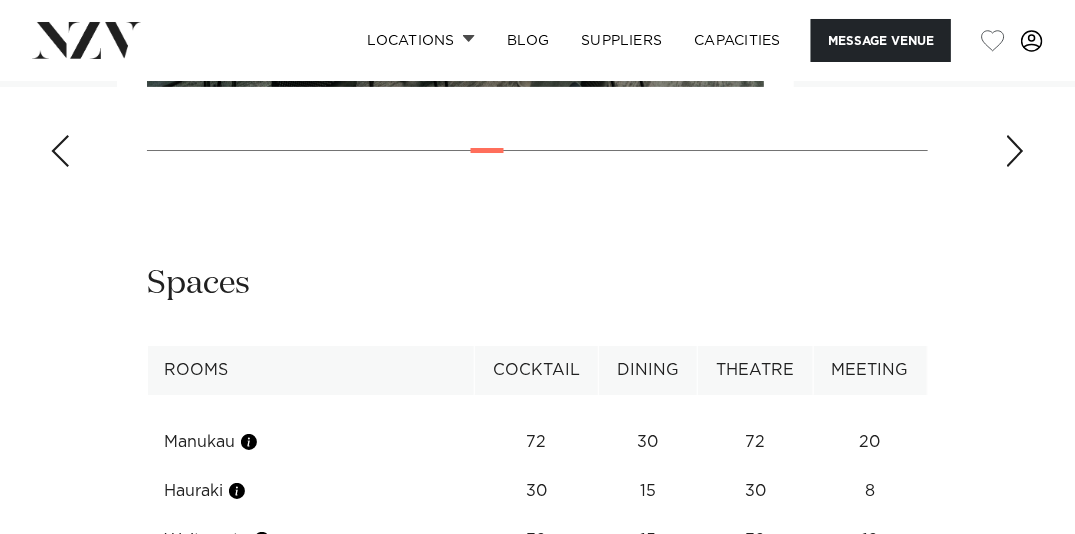 click at bounding box center [1015, 151] 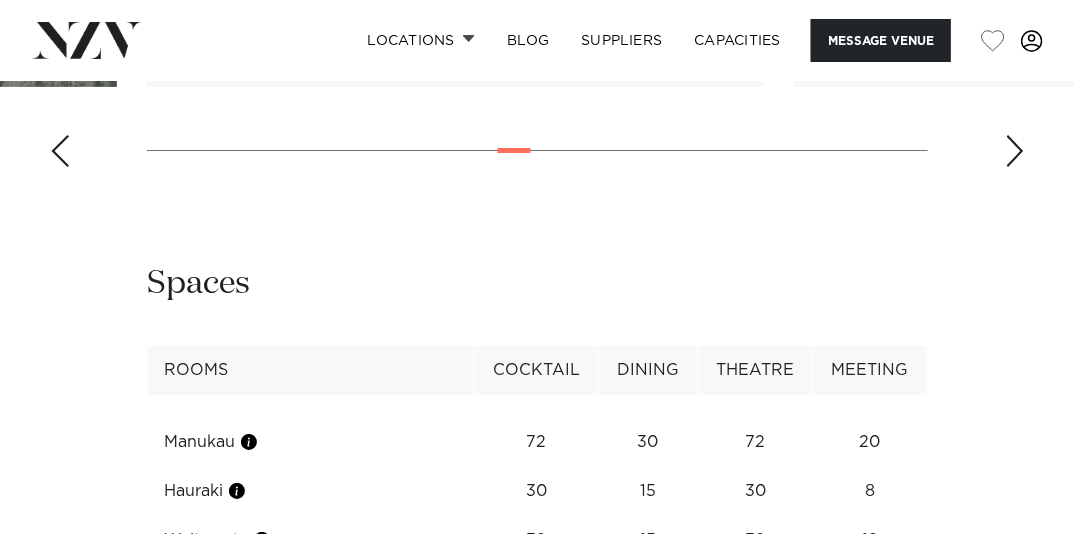 click at bounding box center (1015, 151) 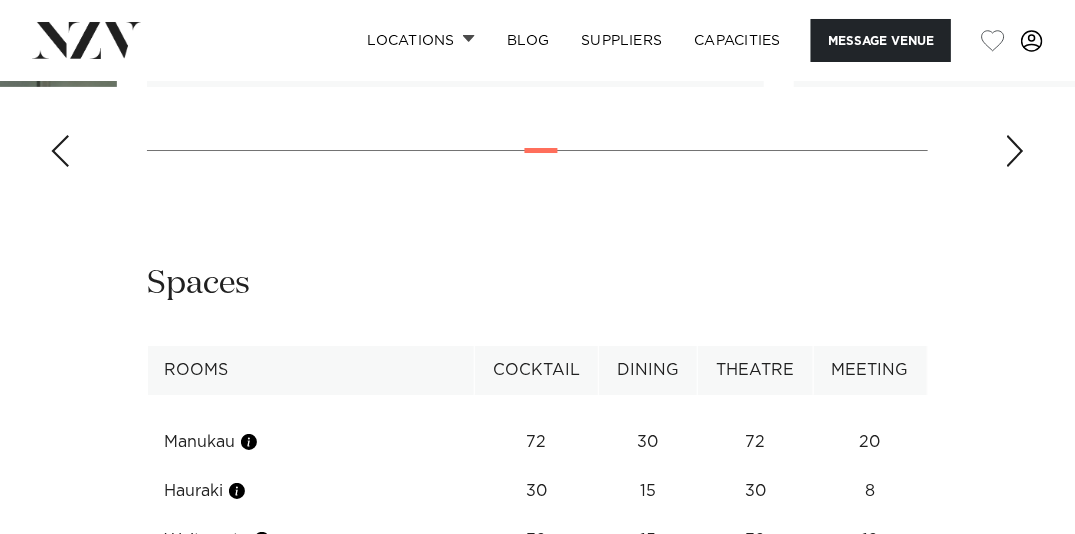 click at bounding box center (1015, 151) 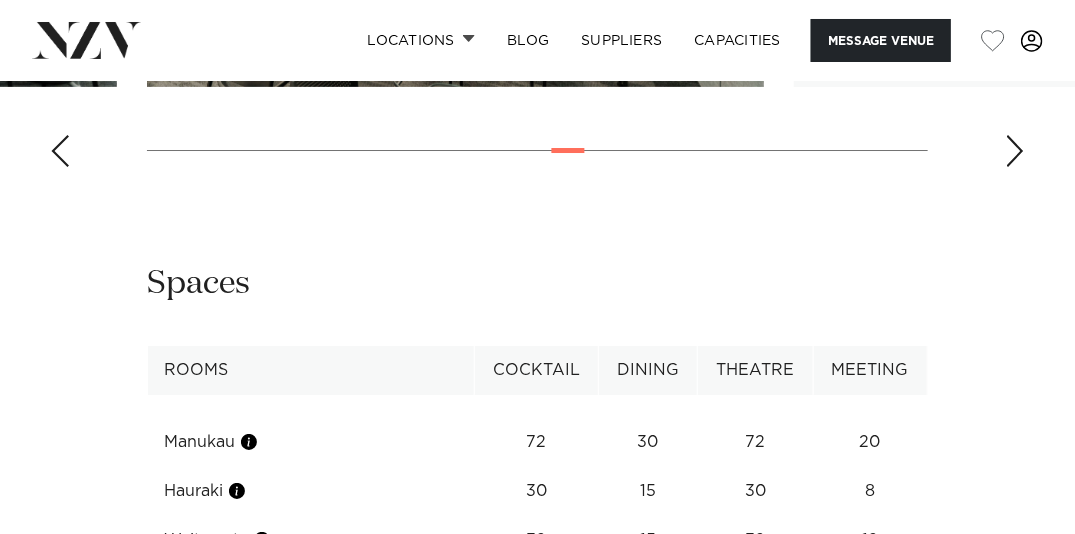 click at bounding box center [1015, 151] 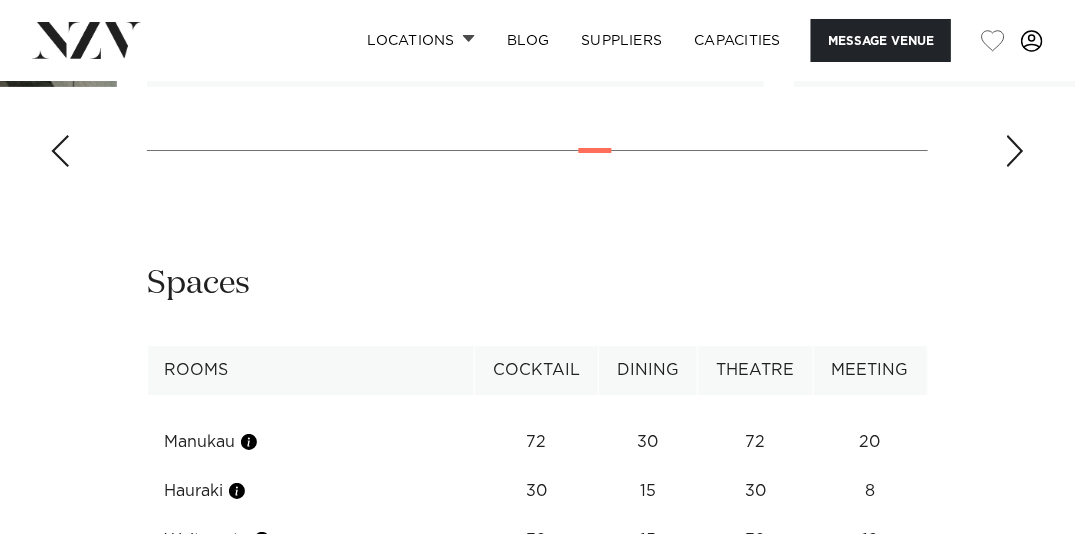 click at bounding box center (1015, 151) 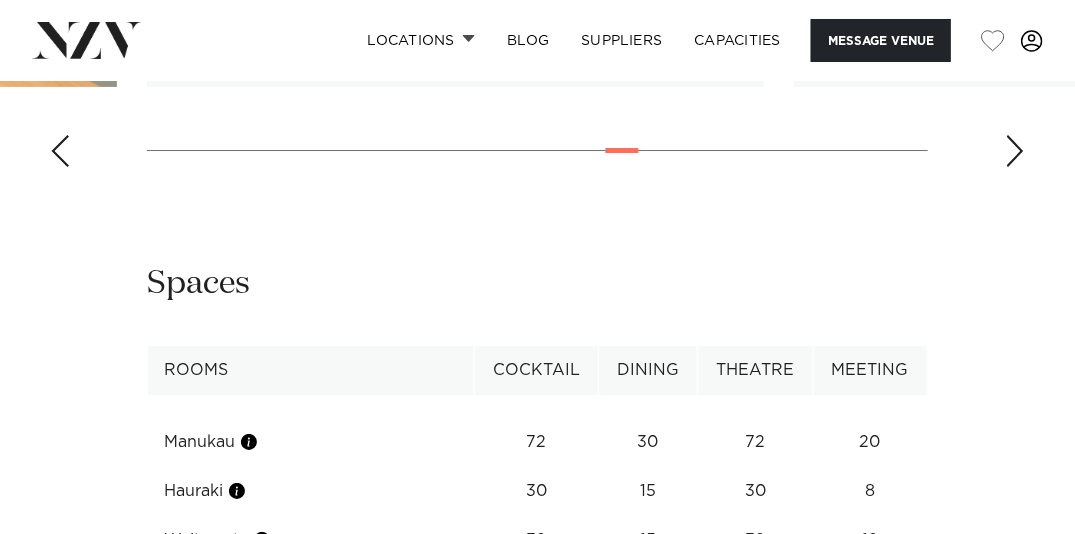 click at bounding box center (1015, 151) 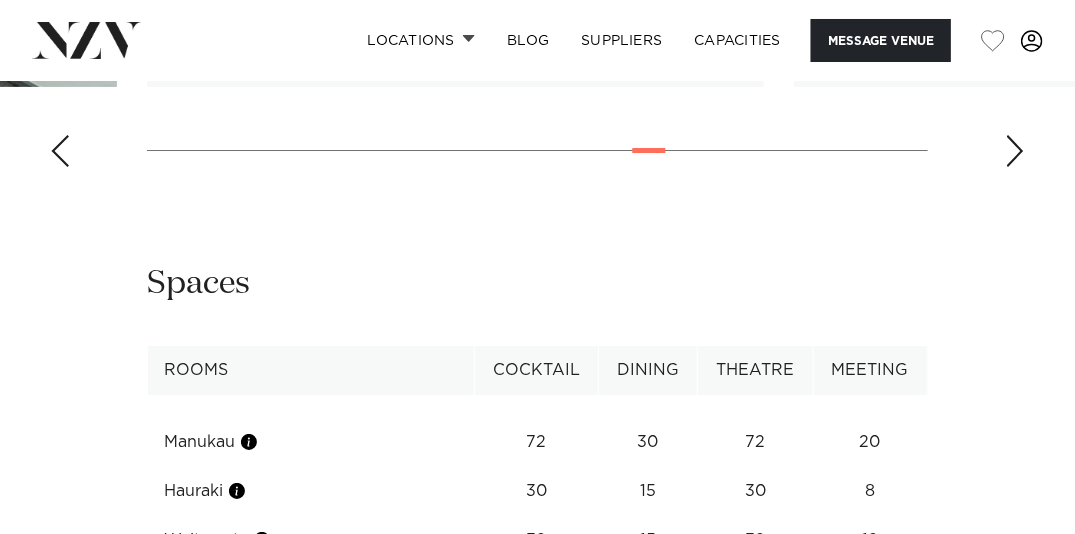 click at bounding box center (1015, 151) 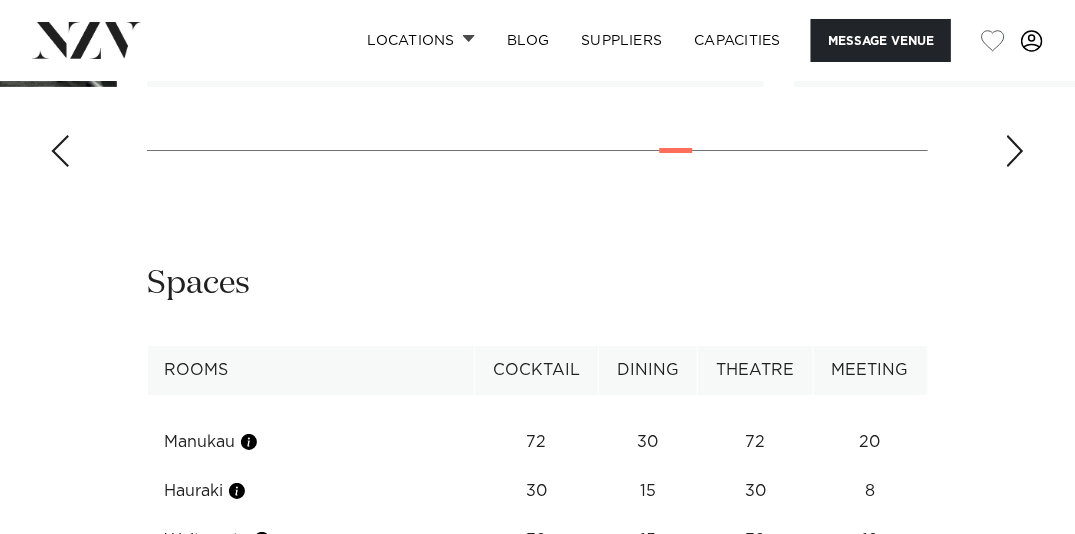 click at bounding box center [1015, 151] 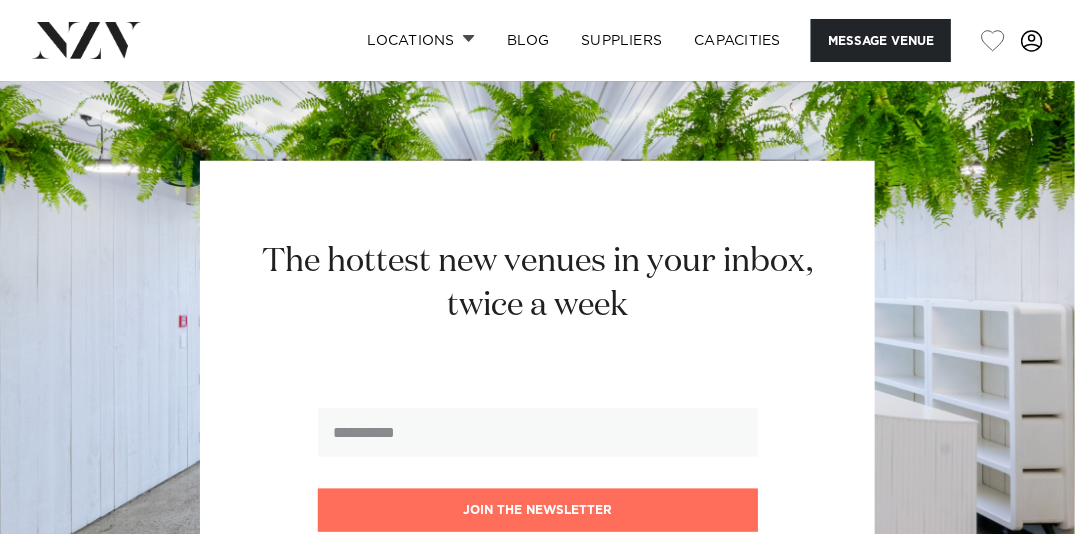 scroll, scrollTop: 2994, scrollLeft: 0, axis: vertical 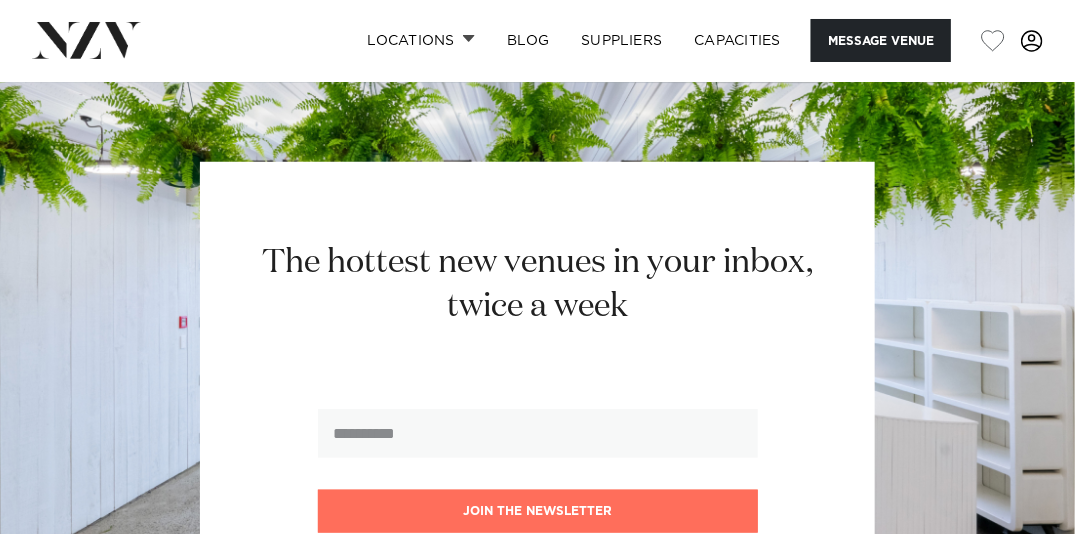 click on "See more" at bounding box center [243, -38] 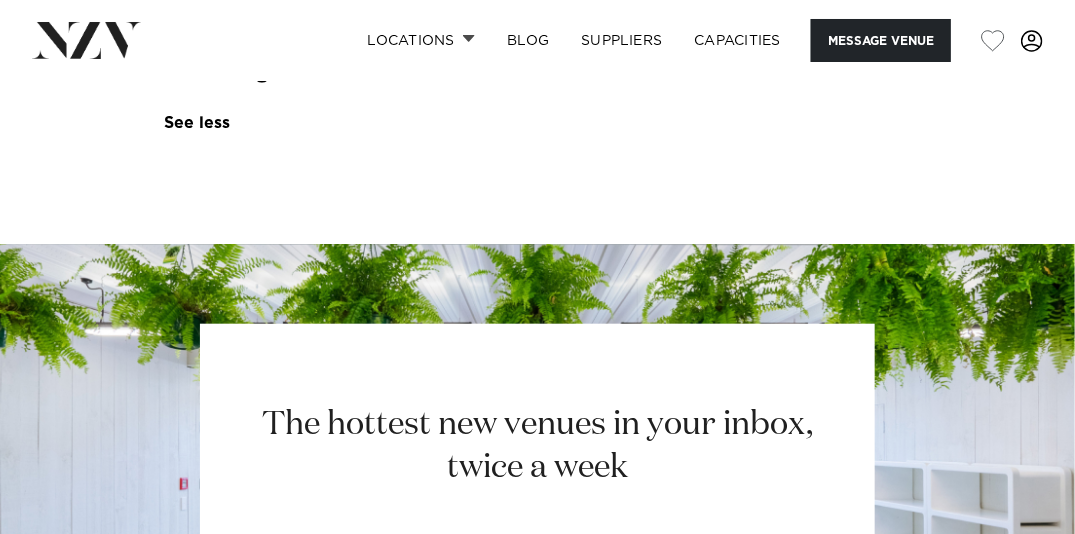 scroll, scrollTop: 2981, scrollLeft: 0, axis: vertical 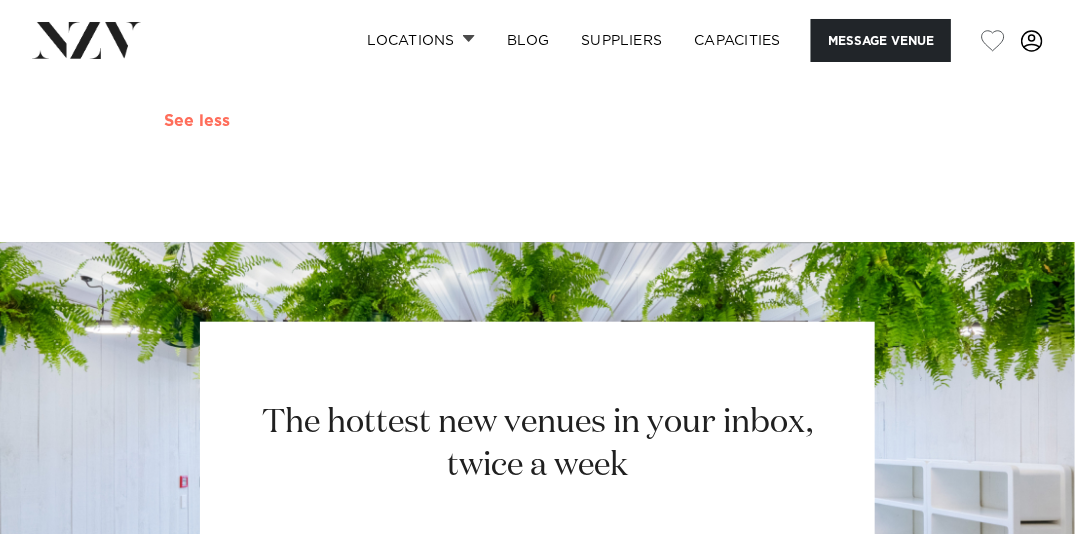 click on "See more" at bounding box center [237, 121] 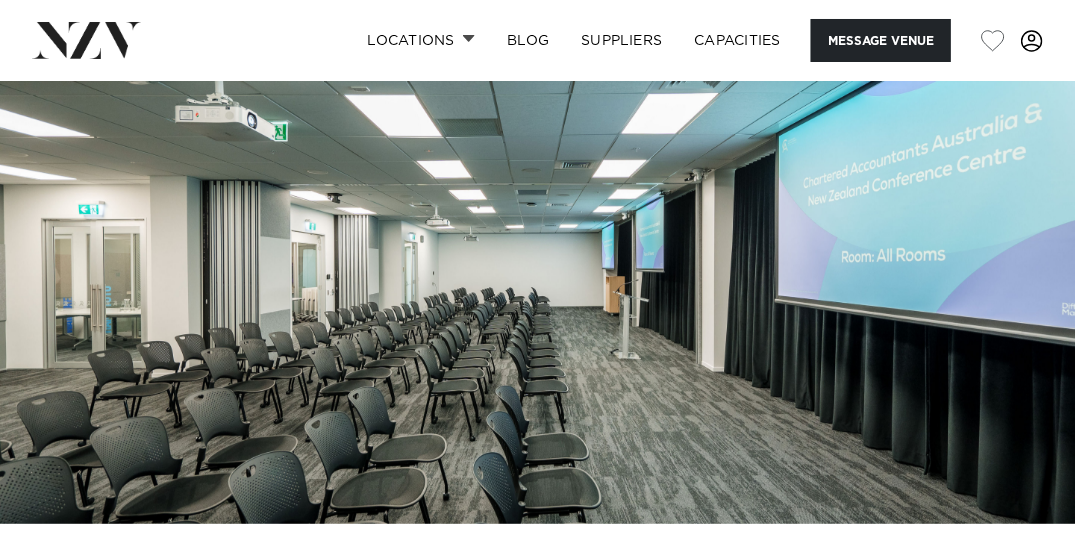 scroll, scrollTop: 0, scrollLeft: 0, axis: both 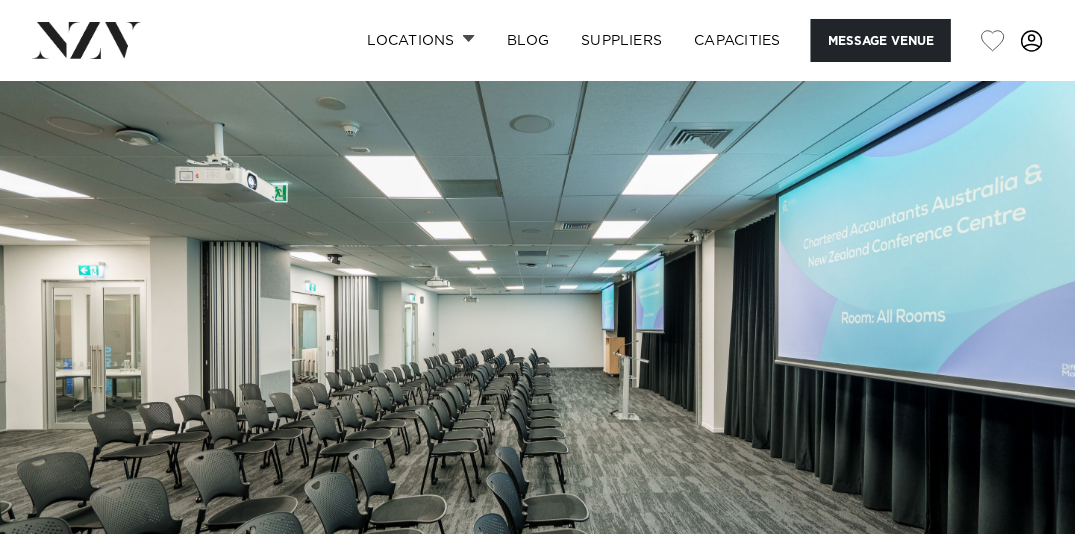 click at bounding box center [86, 40] 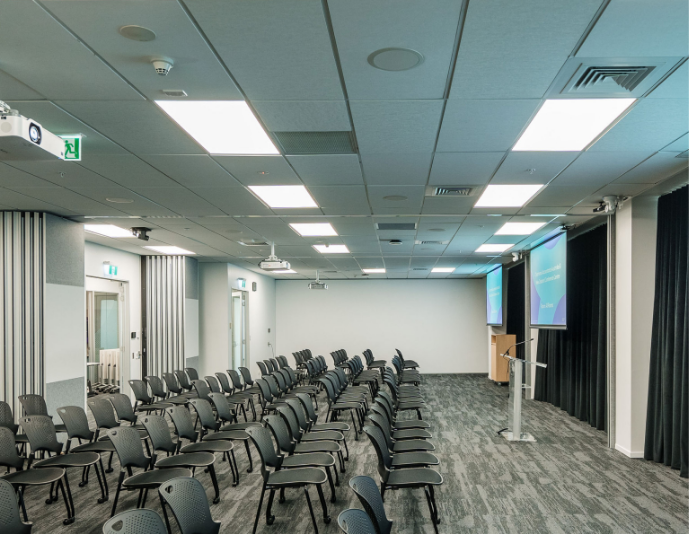 scroll, scrollTop: 0, scrollLeft: 0, axis: both 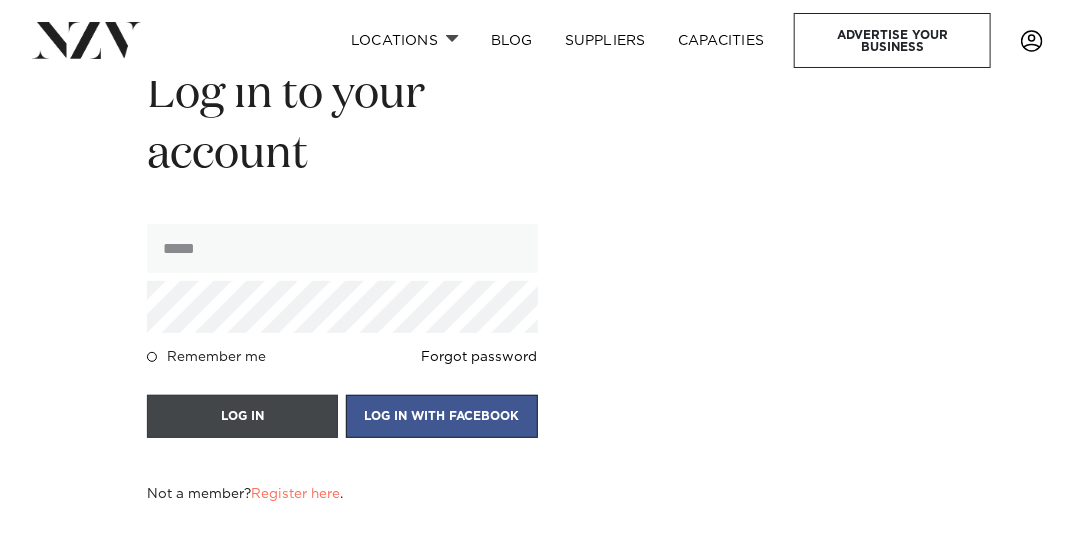 type on "**********" 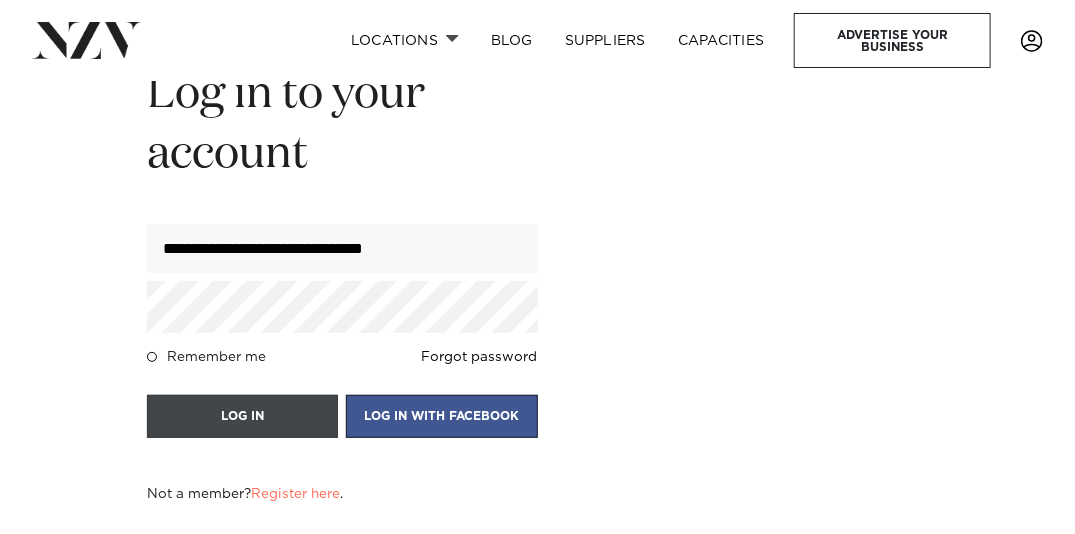 click on "LOG IN" at bounding box center [242, 416] 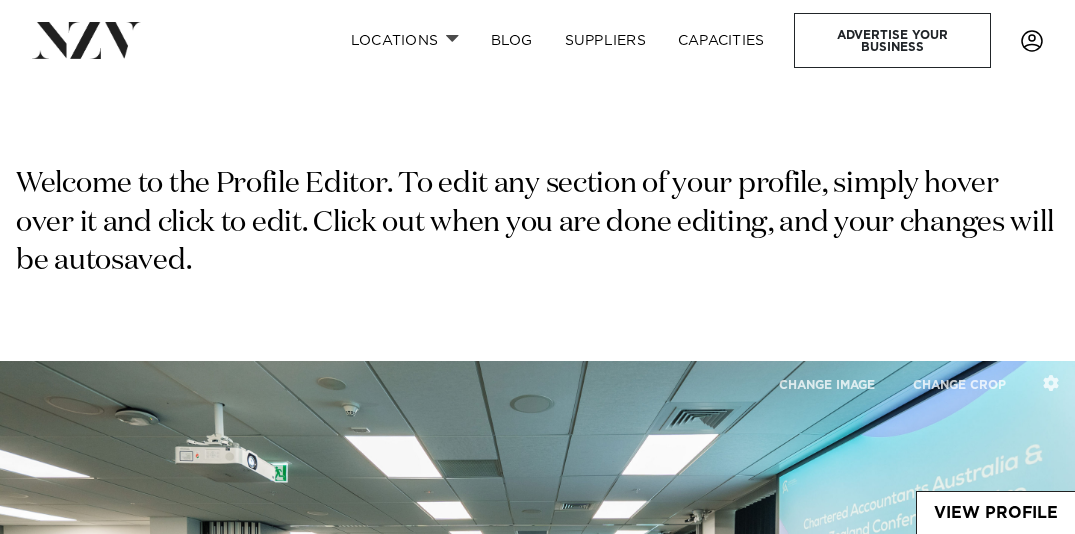type on "**********" 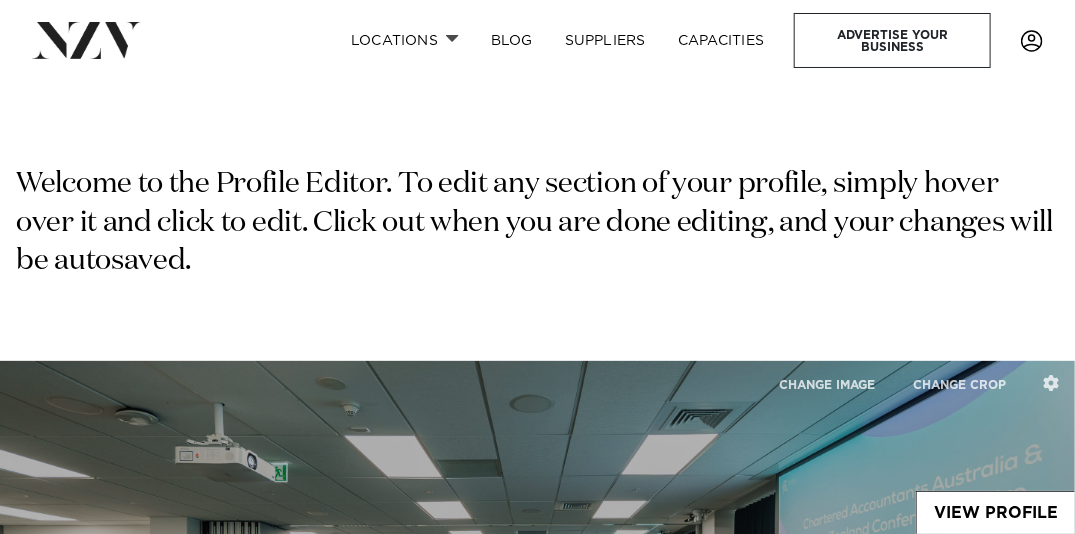 scroll, scrollTop: 0, scrollLeft: 0, axis: both 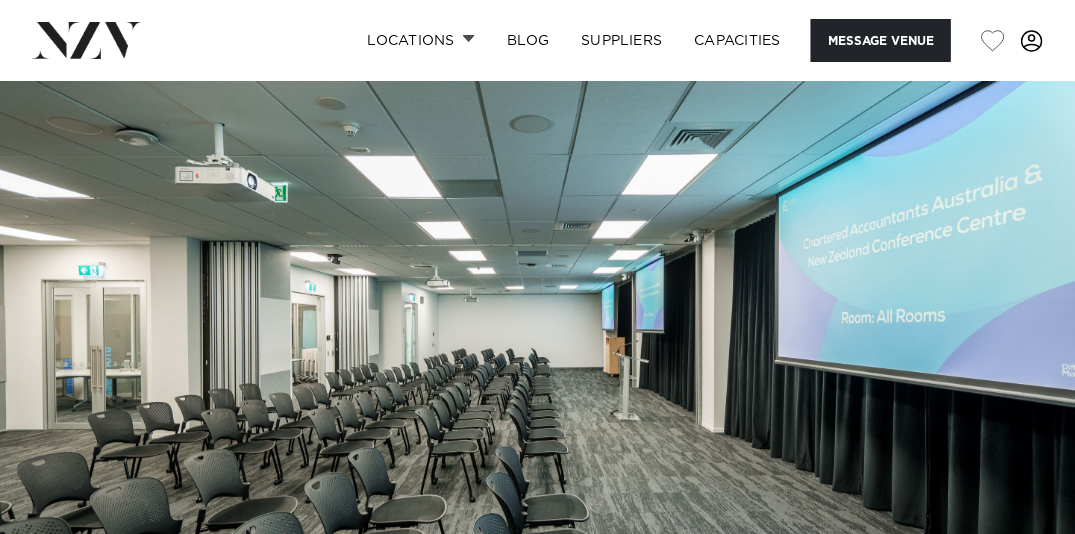 click at bounding box center [1032, 41] 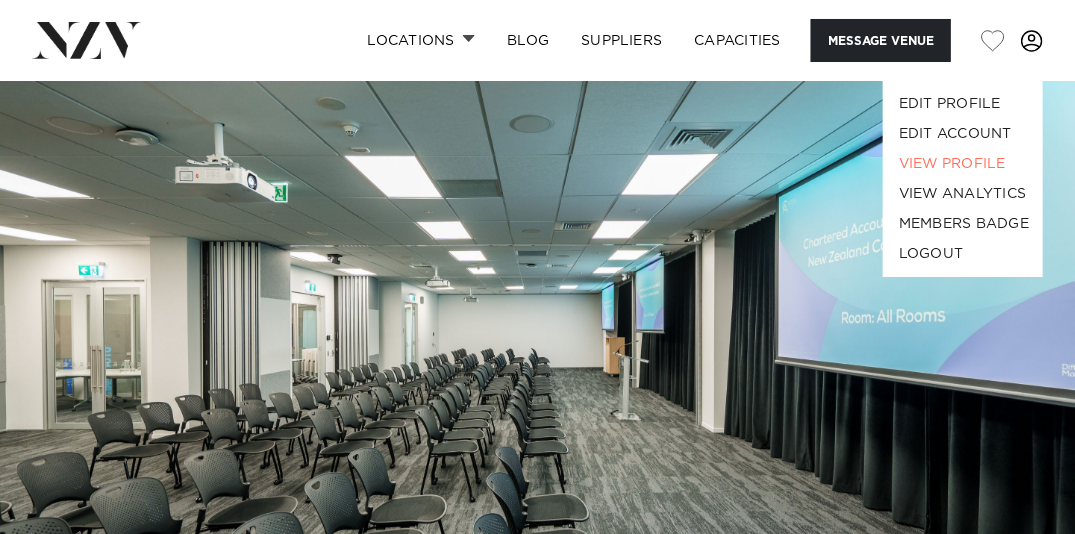 click at bounding box center (537, 333) 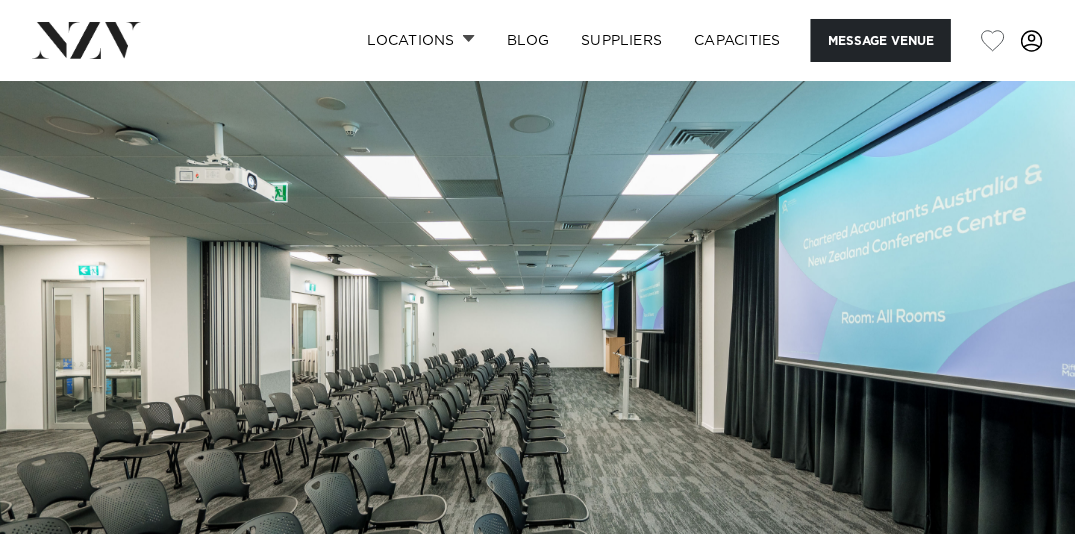 drag, startPoint x: 730, startPoint y: 1, endPoint x: 814, endPoint y: 162, distance: 181.5957 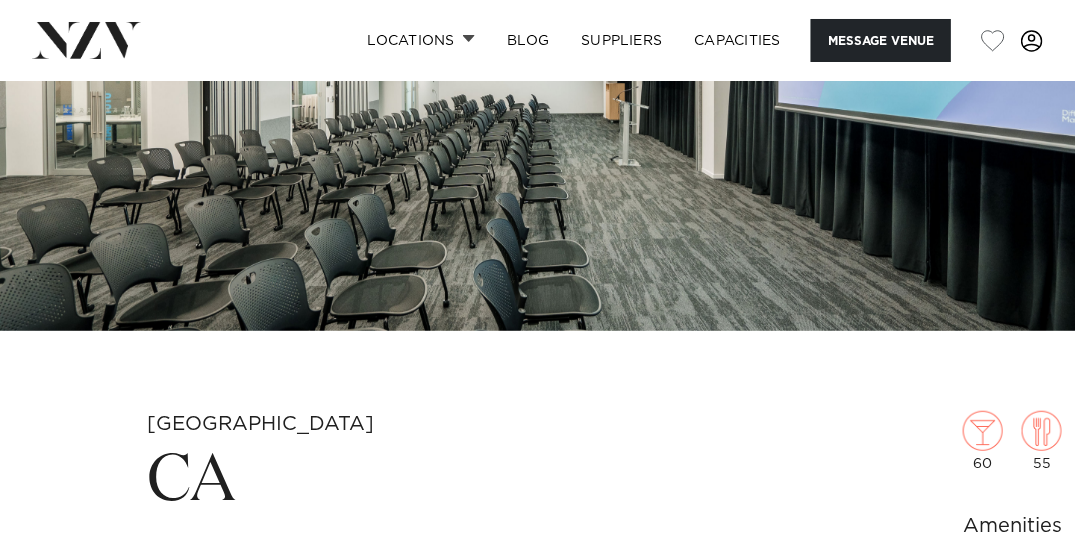scroll, scrollTop: 300, scrollLeft: 0, axis: vertical 